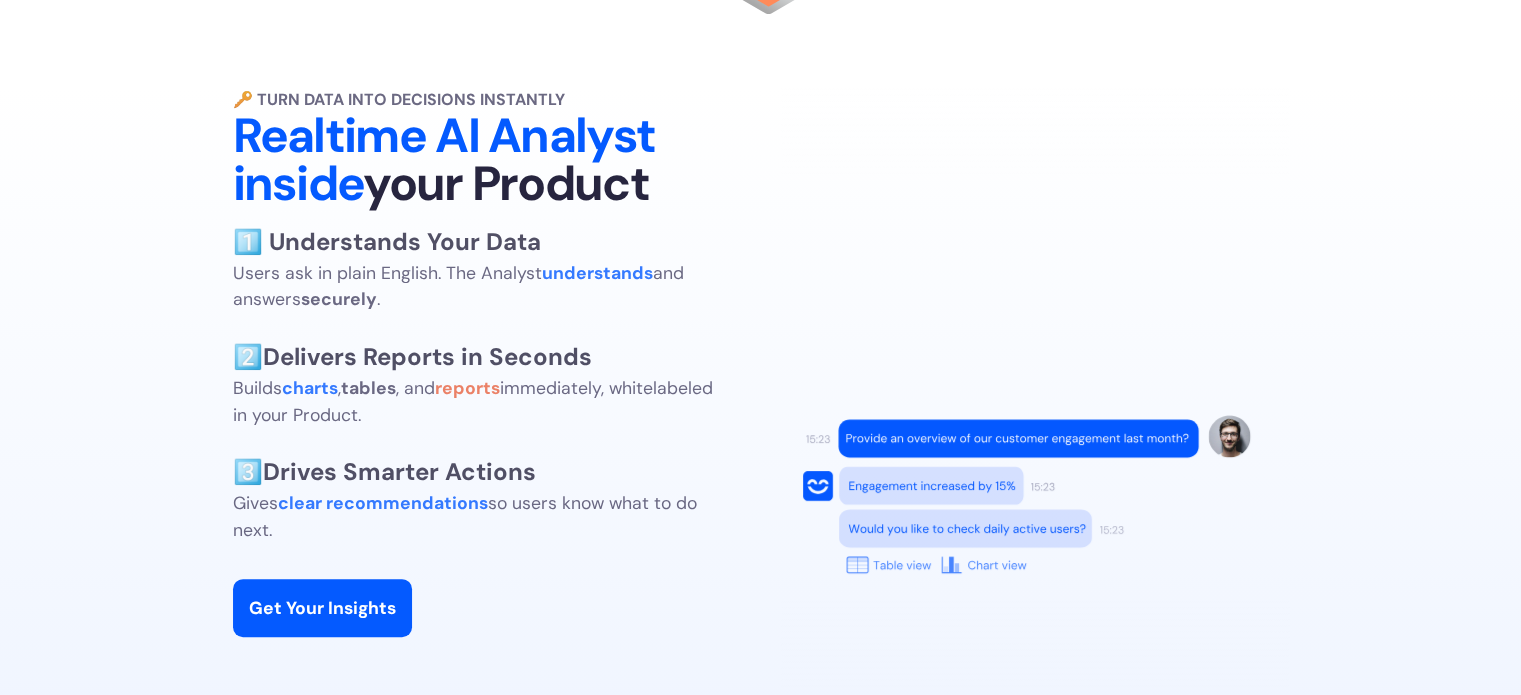 scroll, scrollTop: 0, scrollLeft: 0, axis: both 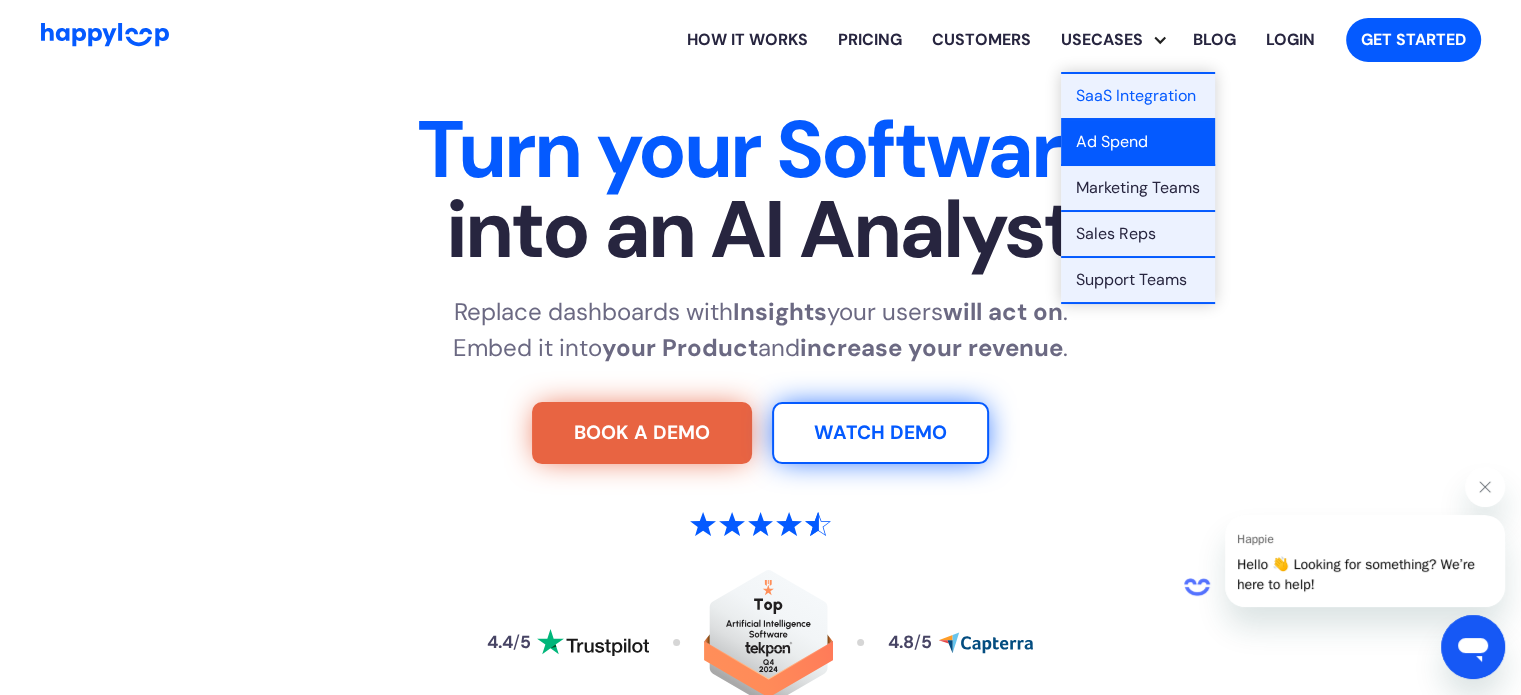 click on "Ad Spend" at bounding box center (1138, 143) 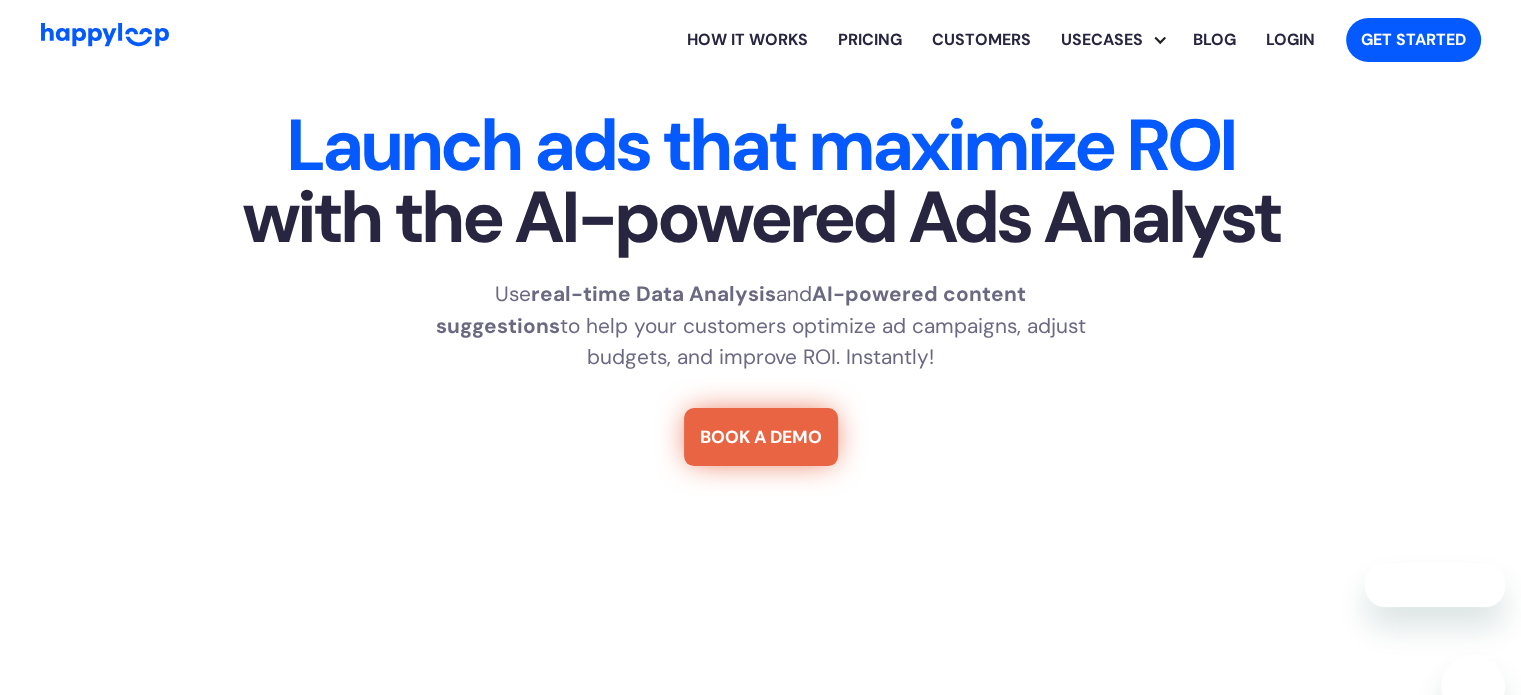 scroll, scrollTop: 676, scrollLeft: 0, axis: vertical 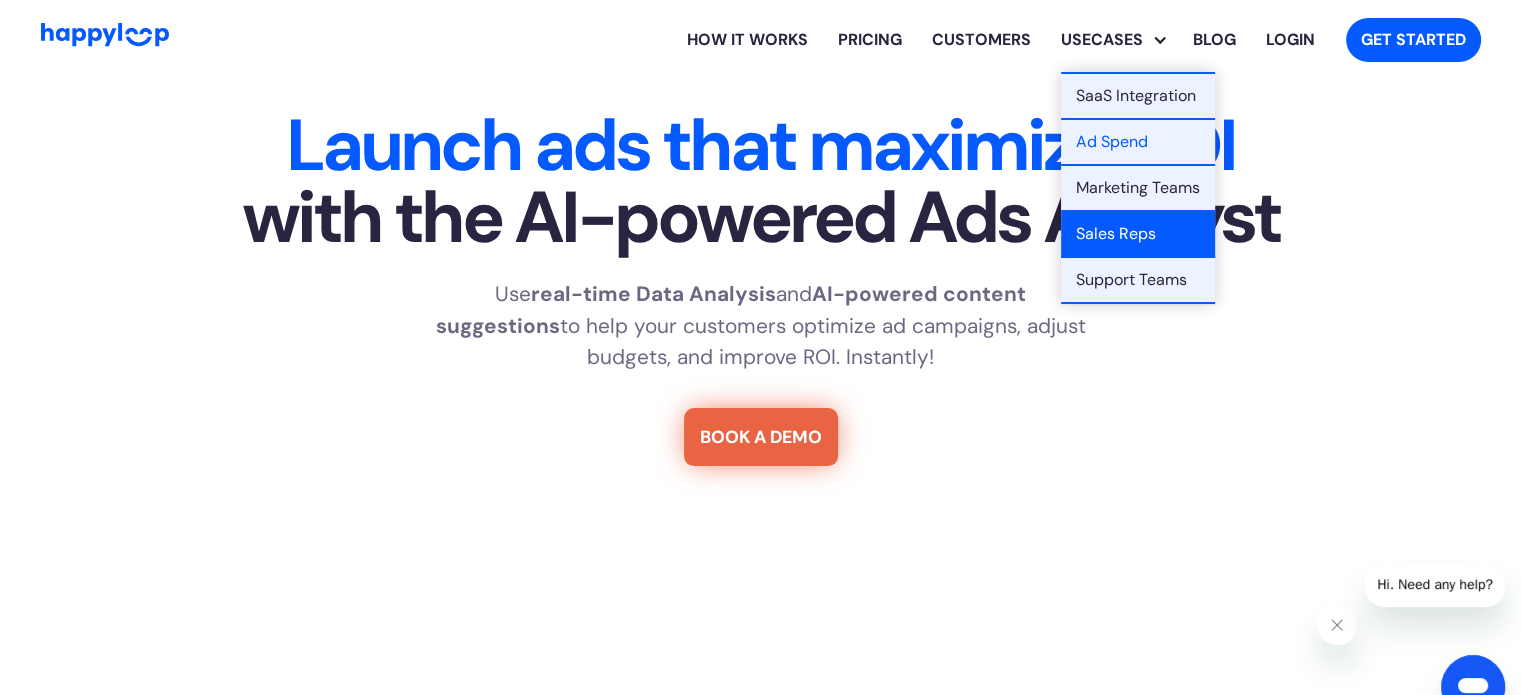 click on "Sales Reps" at bounding box center (1138, 235) 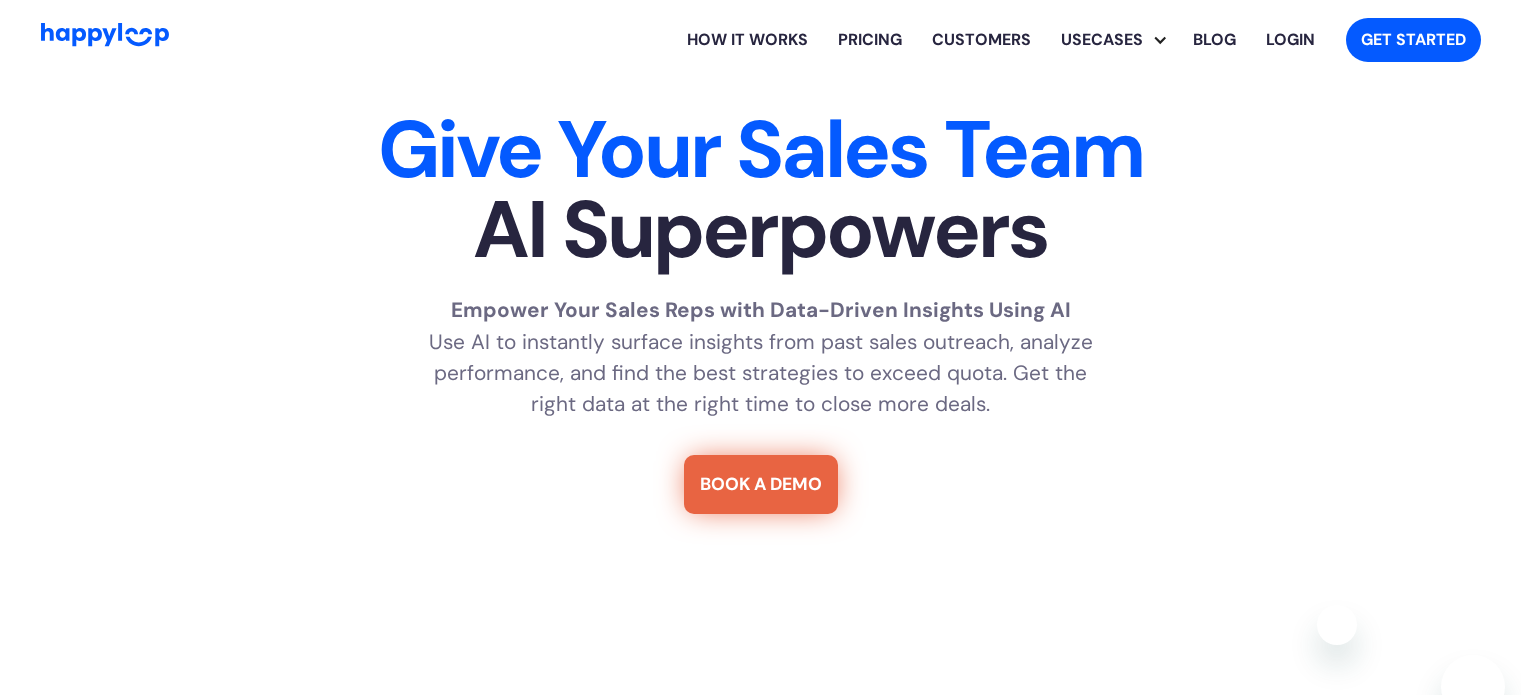 scroll, scrollTop: 0, scrollLeft: 0, axis: both 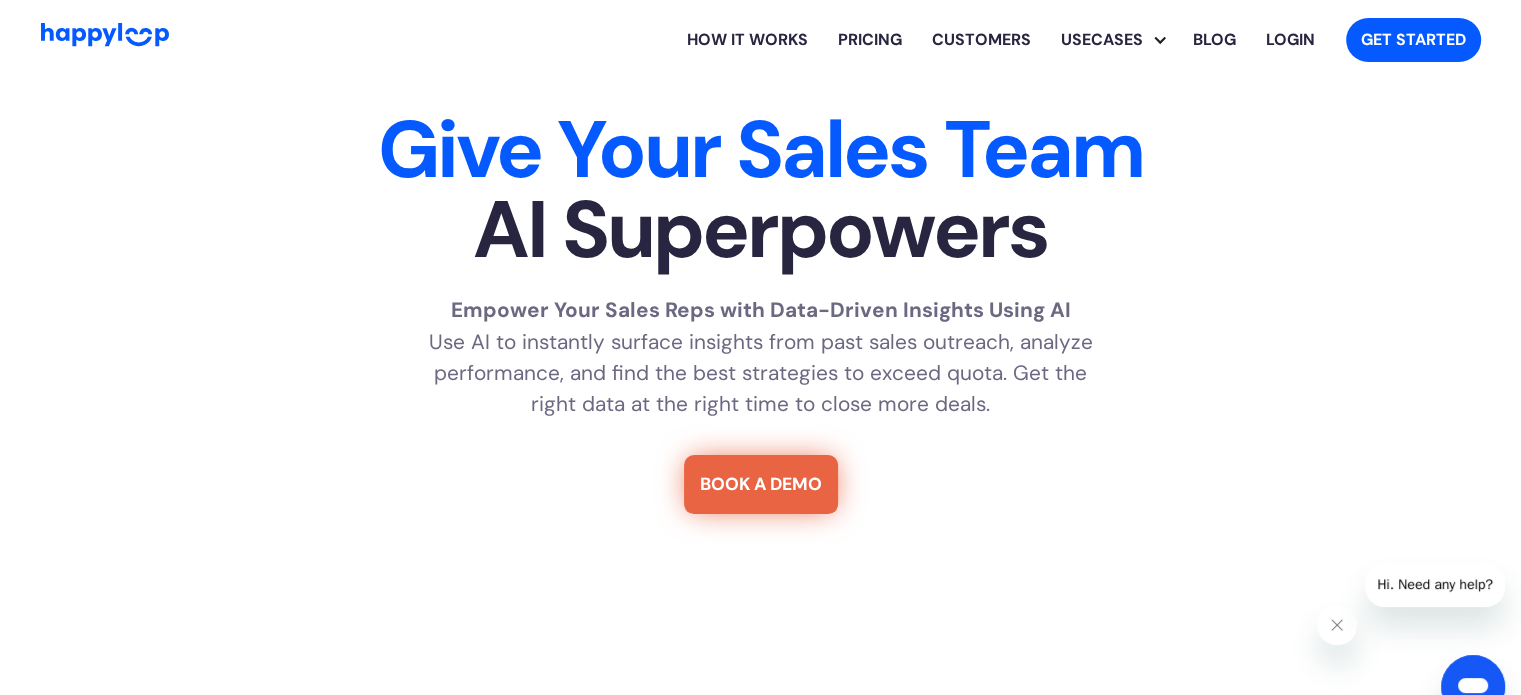 click on "How it works" at bounding box center (747, 40) 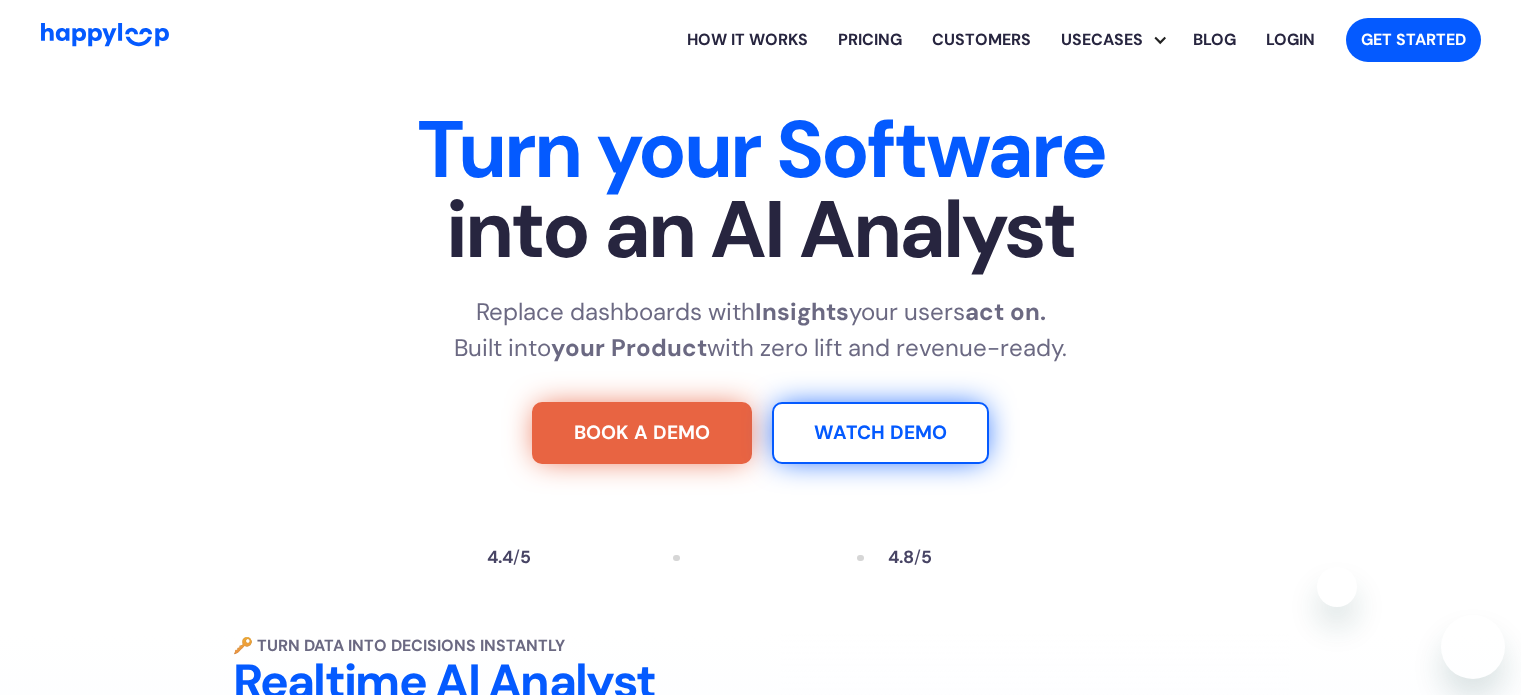 scroll, scrollTop: 3093, scrollLeft: 0, axis: vertical 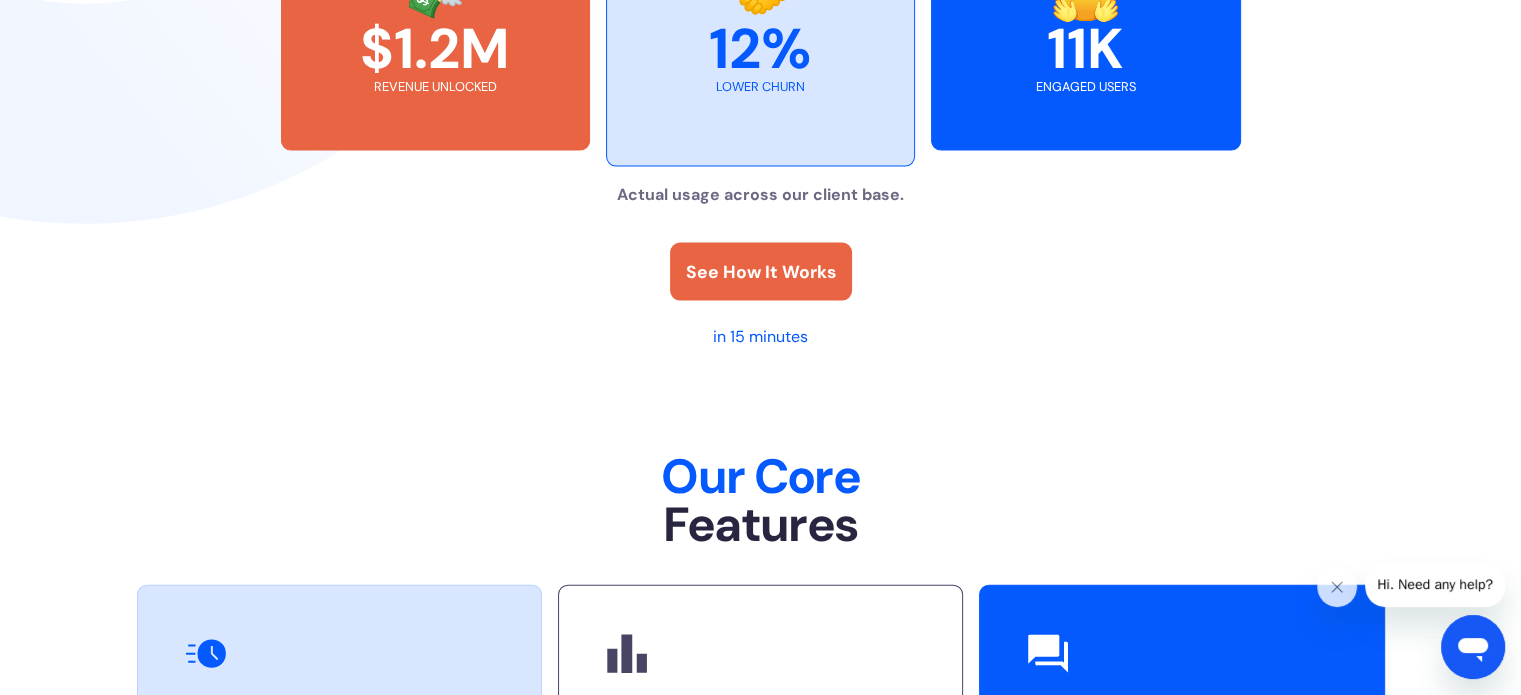 click on "See How It Works" at bounding box center (761, 272) 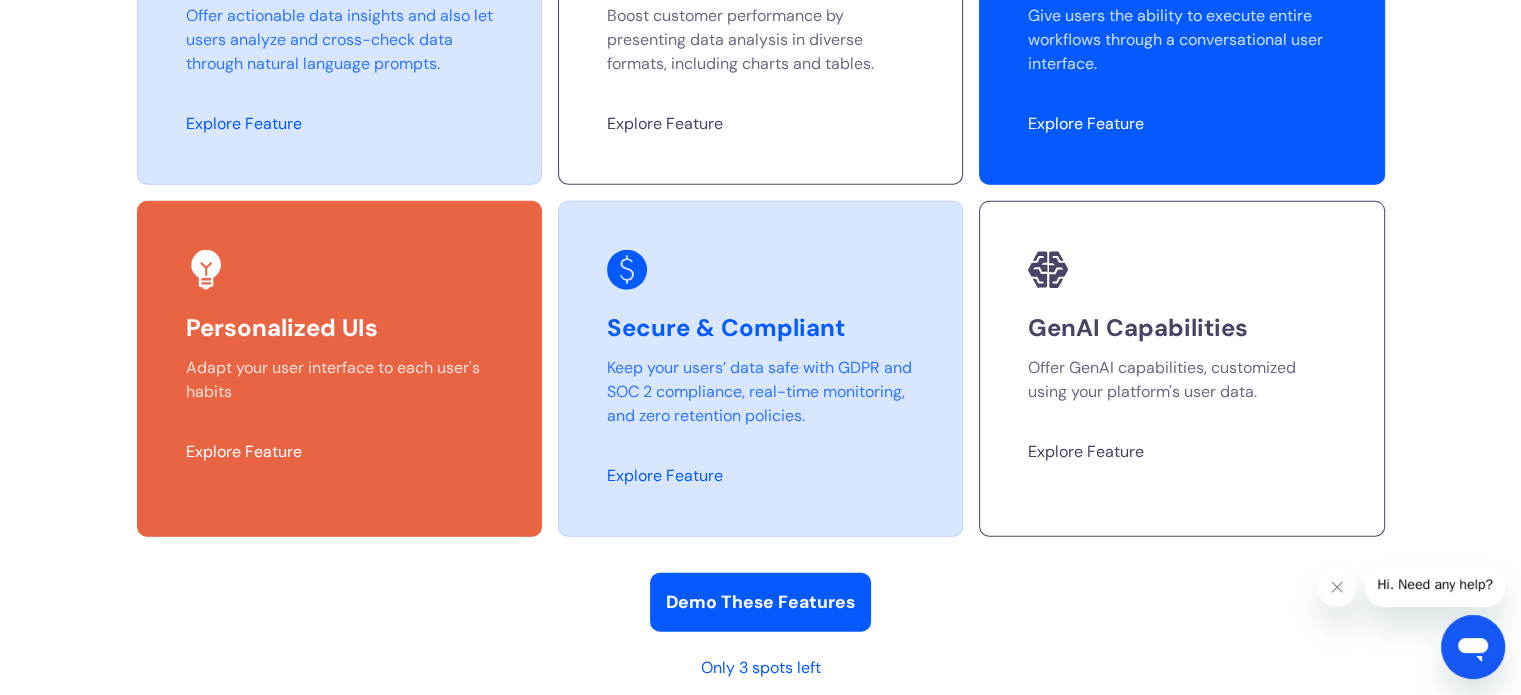 scroll, scrollTop: 5168, scrollLeft: 0, axis: vertical 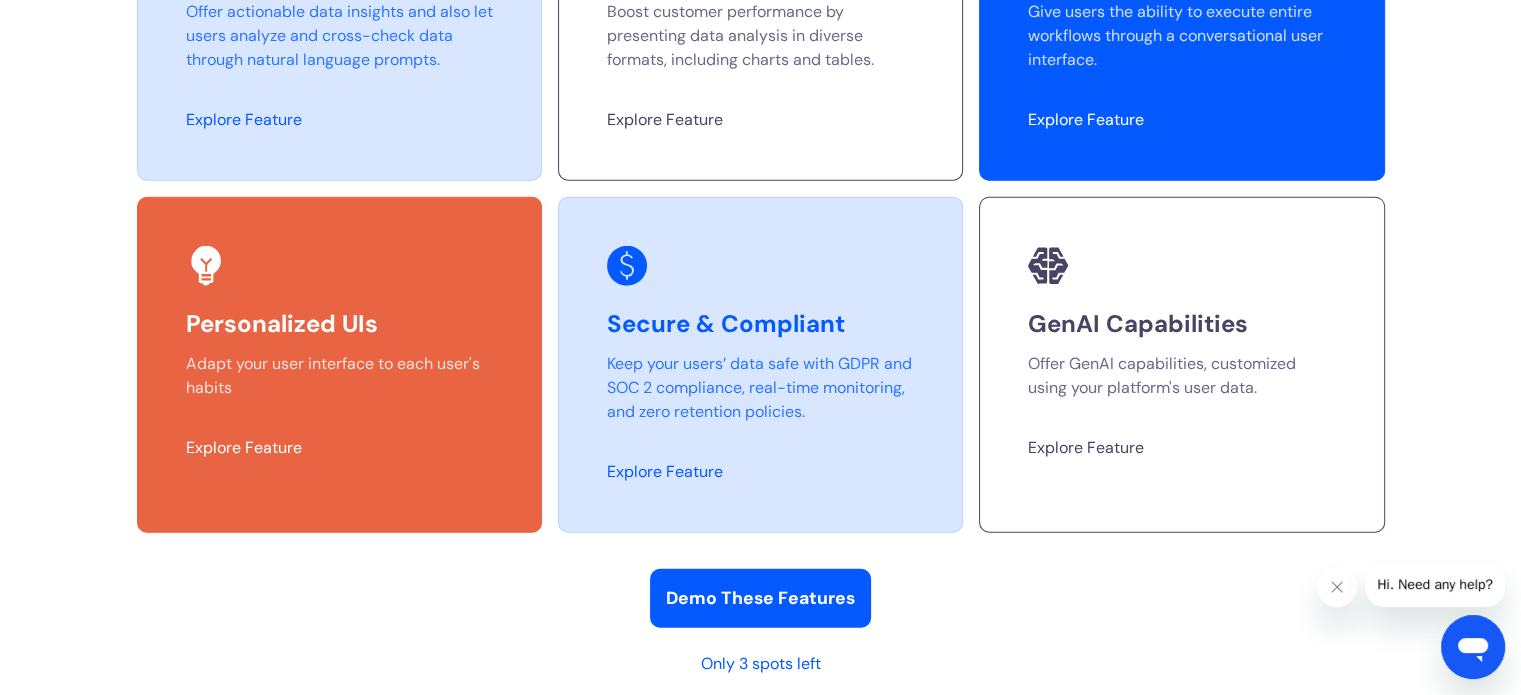 click on "GenAI Capabilities Offer GenAI capabilities, customized using your platform's user data. Explore Feature" at bounding box center (1181, 365) 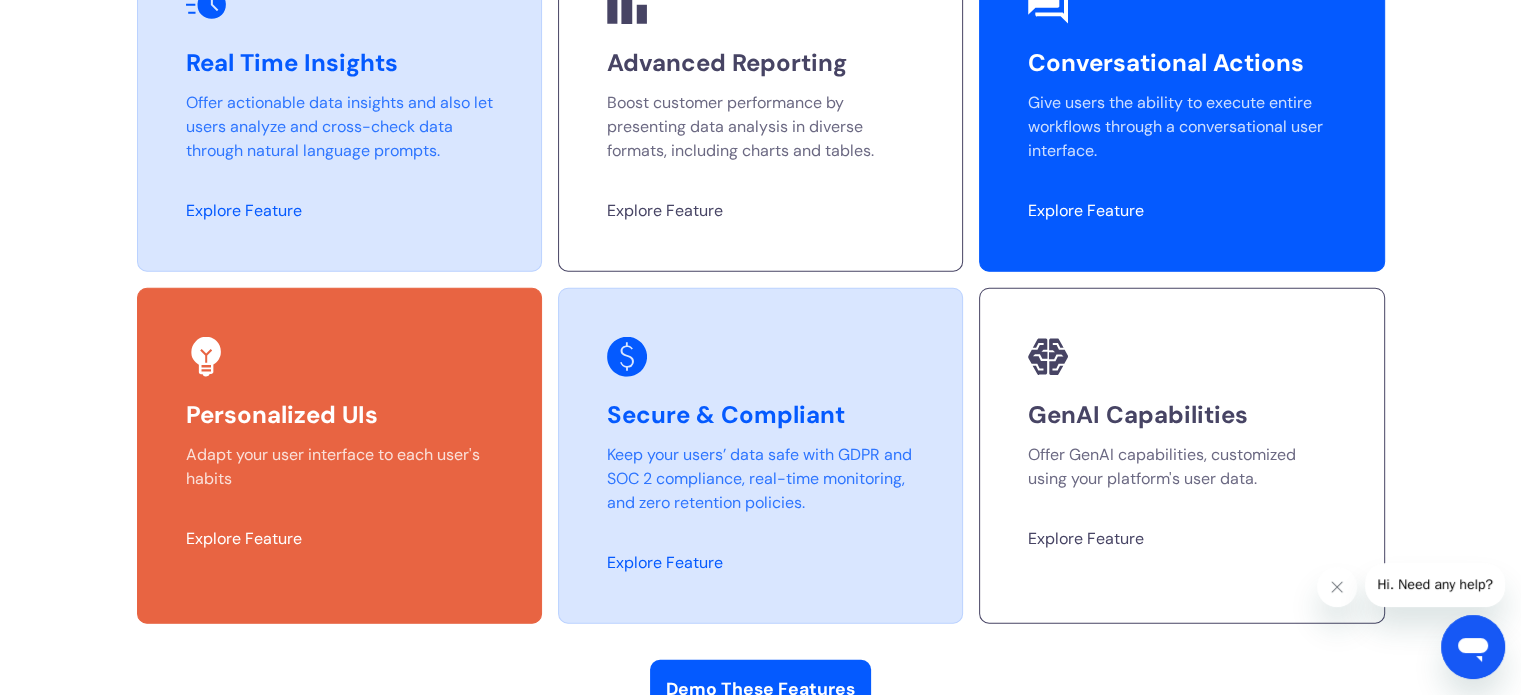 scroll, scrollTop: 5076, scrollLeft: 0, axis: vertical 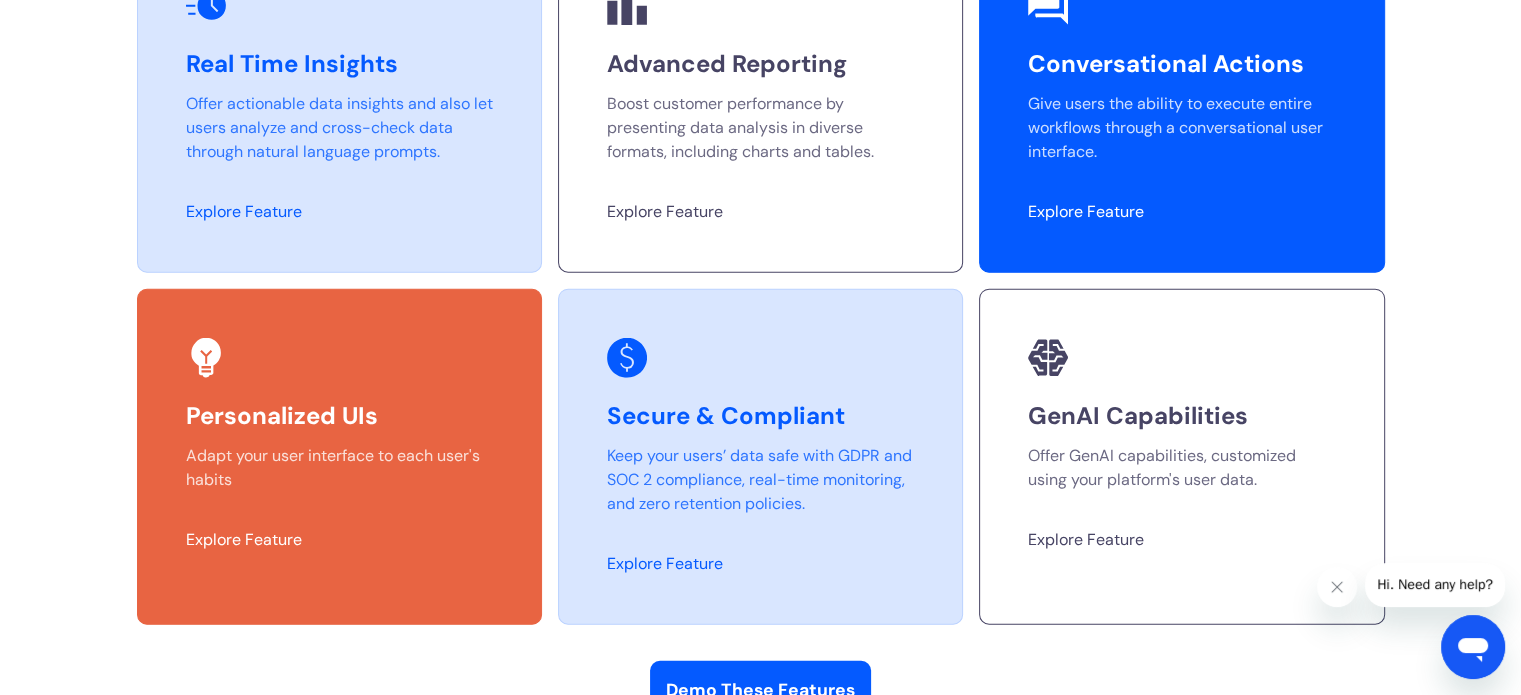 click on "Explore Feature" at bounding box center [244, 539] 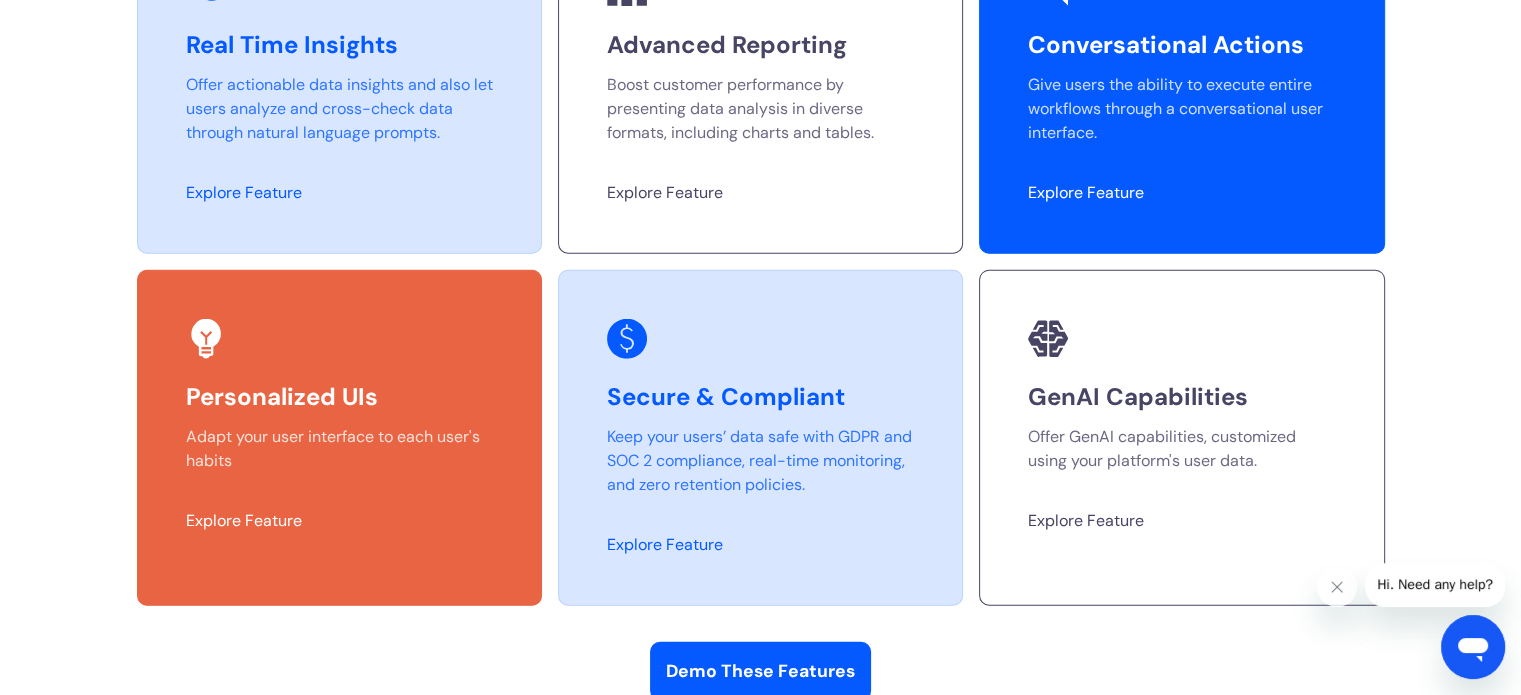 scroll, scrollTop: 5096, scrollLeft: 0, axis: vertical 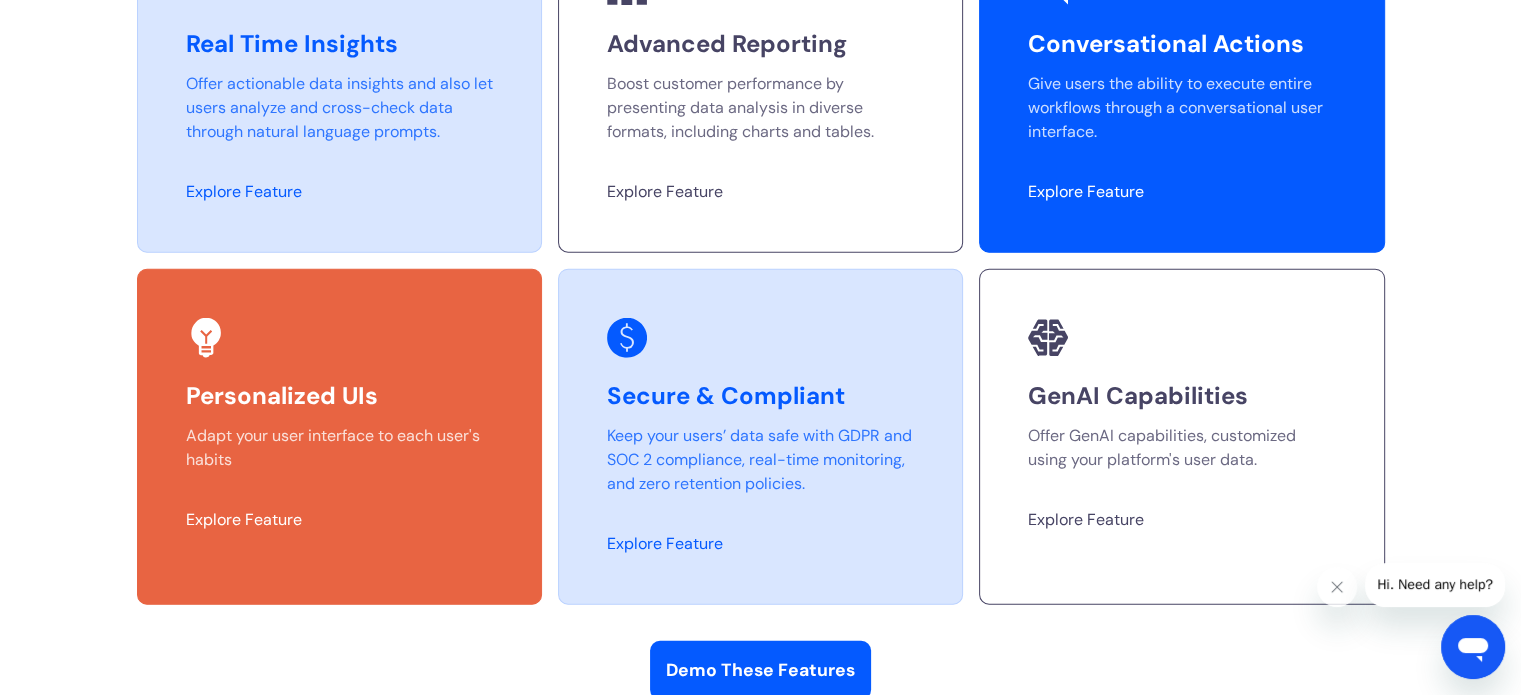 click on "Explore Feature" at bounding box center [244, 191] 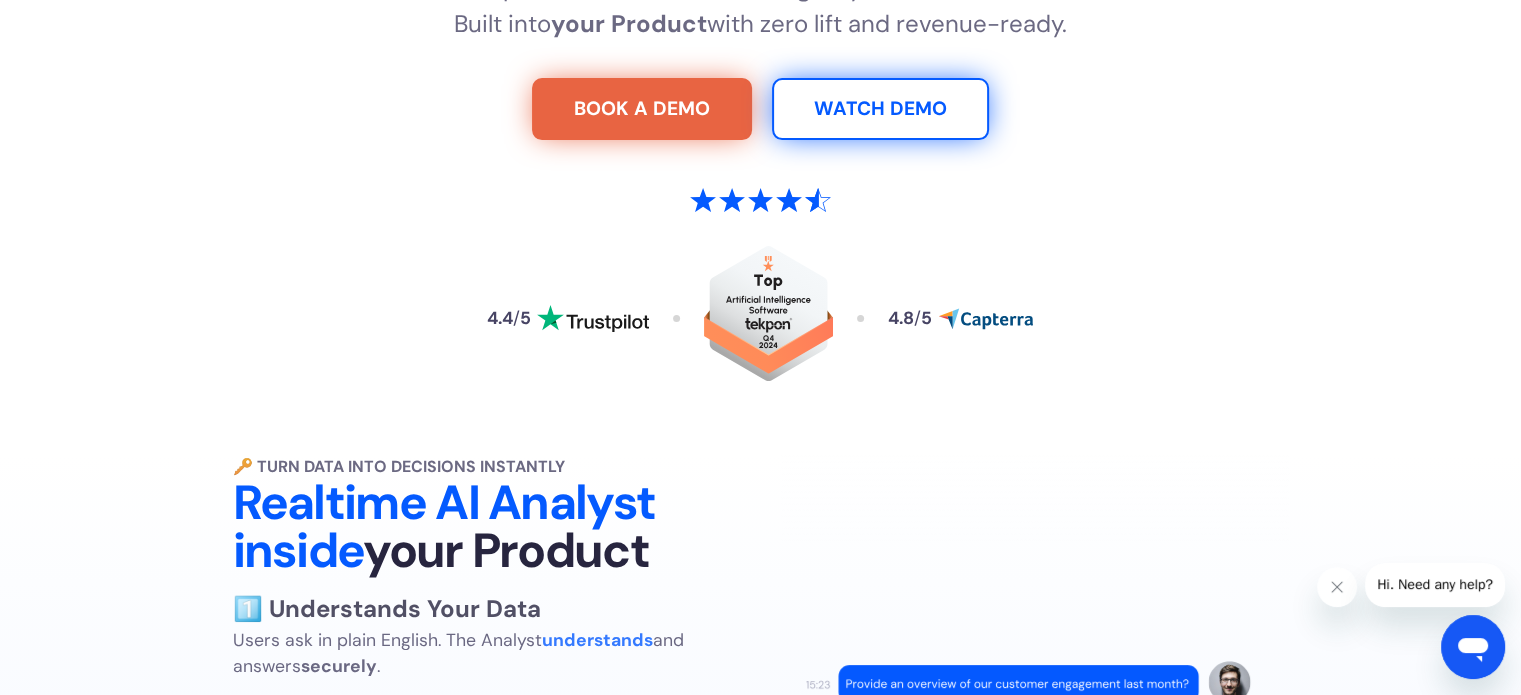 scroll, scrollTop: 0, scrollLeft: 0, axis: both 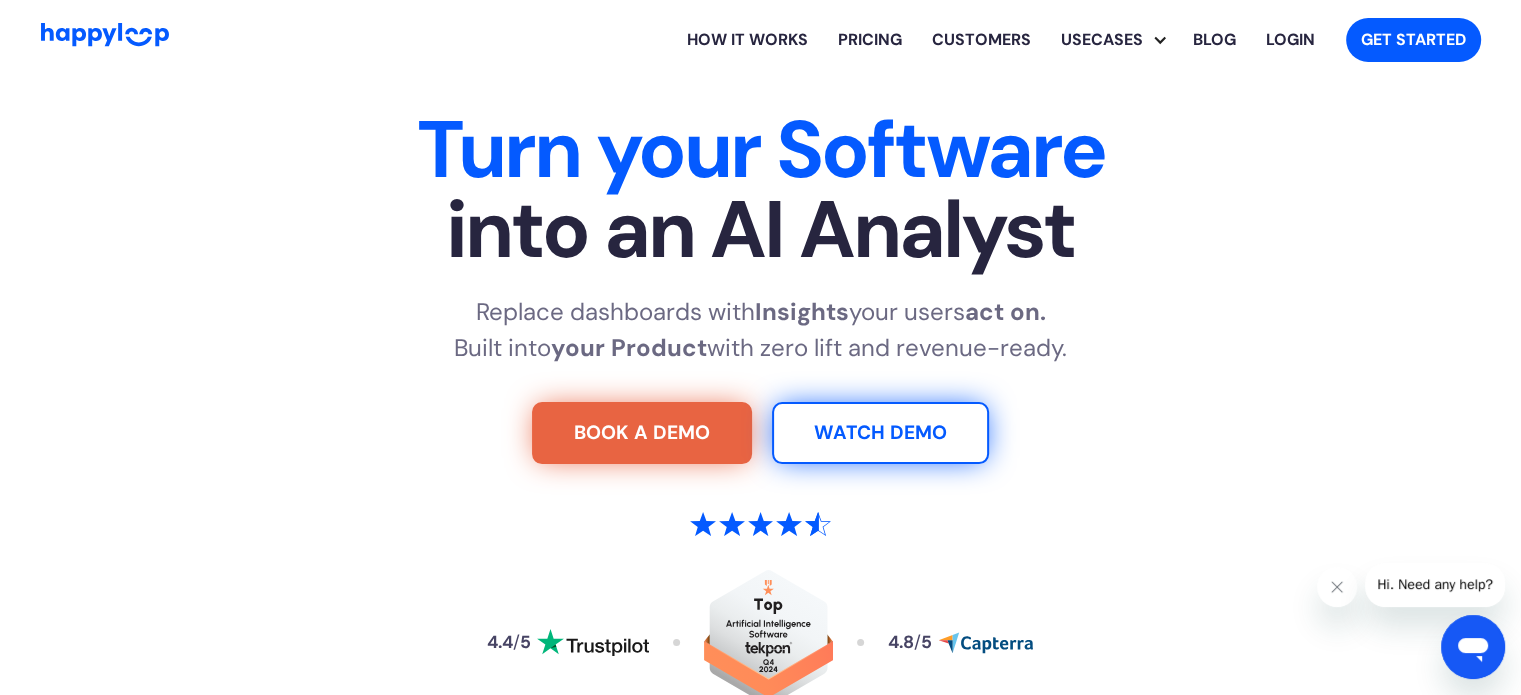 click on "Pricing" at bounding box center (870, 40) 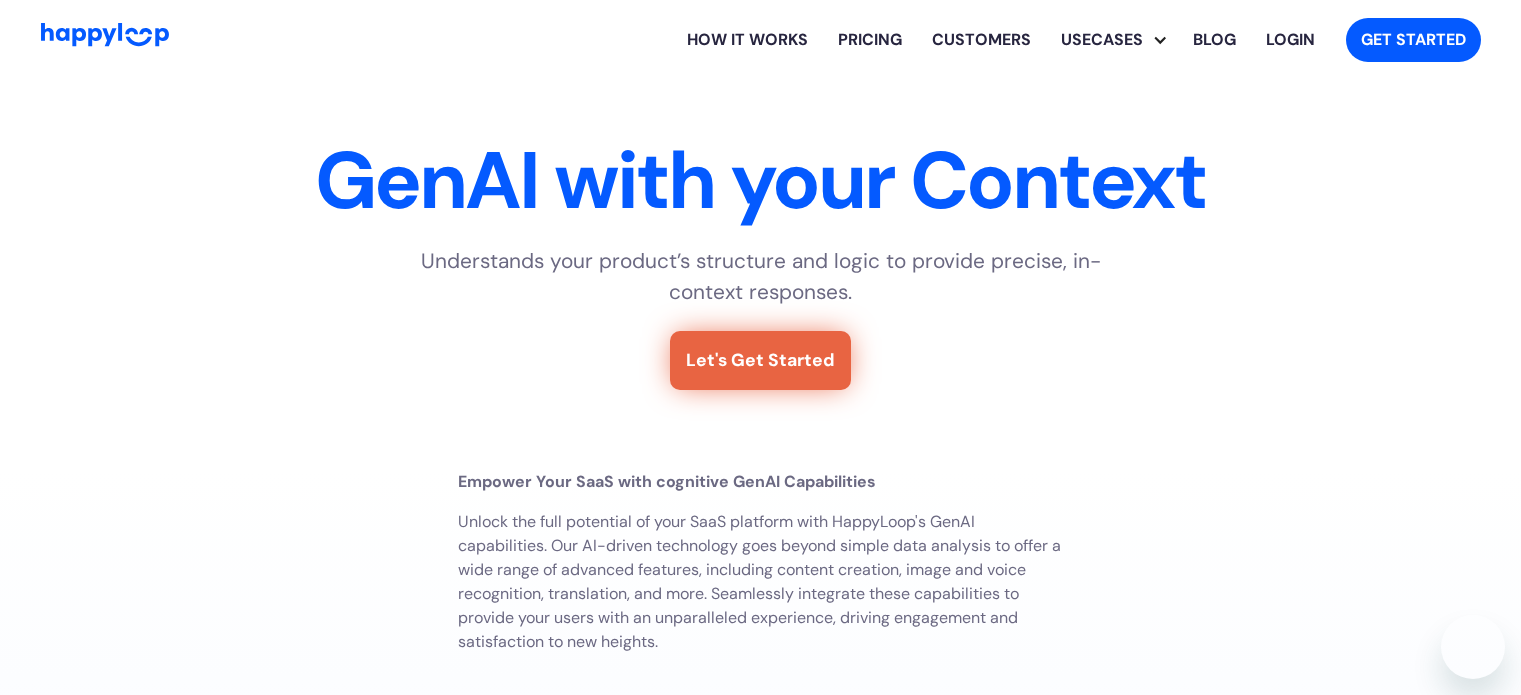 scroll, scrollTop: 0, scrollLeft: 0, axis: both 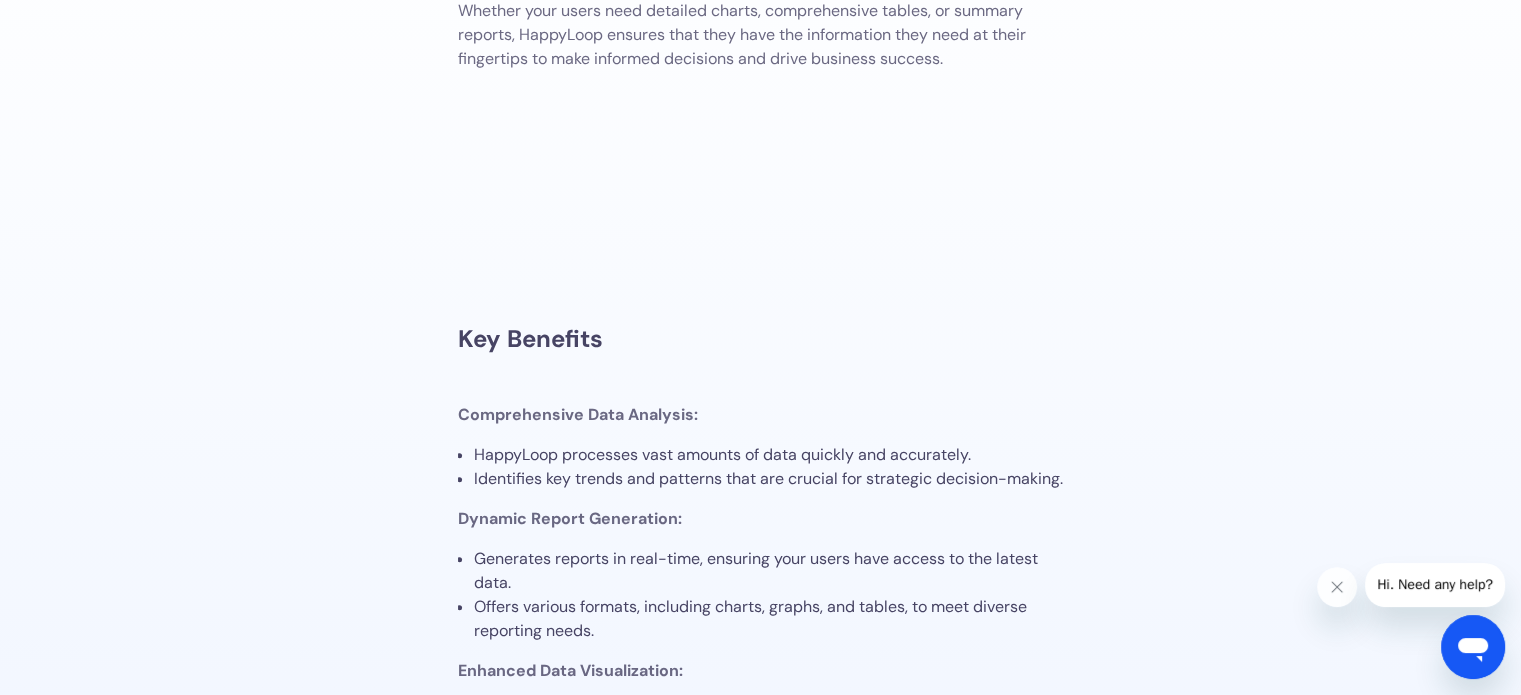 click on "Elevate Your Reporting Capabilities with HappyLoop ‍ ‍ Unlock the full potential of your user's data with HappyLoop’s advanced reporting features. Our AI-driven solutions transform raw data into actionable insights, presented in a variety of formats that are easy to understand and utilize.  Whether your users need detailed charts, comprehensive tables, or summary reports, HappyLoop ensures that they have the information they need at their fingertips to make informed decisions and drive business success. ‍ ‍ ‍ ‍ ‍ ‍ Key Benefits ‍ Comprehensive Data Analysis: HappyLoop processes vast amounts of data quickly and accurately. Identifies key trends and patterns that are crucial for strategic decision-making. Dynamic Report Generation: Generates reports in real-time, ensuring your users have access to the latest data. Offers various formats, including charts, graphs, and tables, to meet diverse reporting needs. Enhanced Data Visualization: Customizable Reports: ‍ ‍ How HappyLoop Works ‍" at bounding box center (760, 1058) 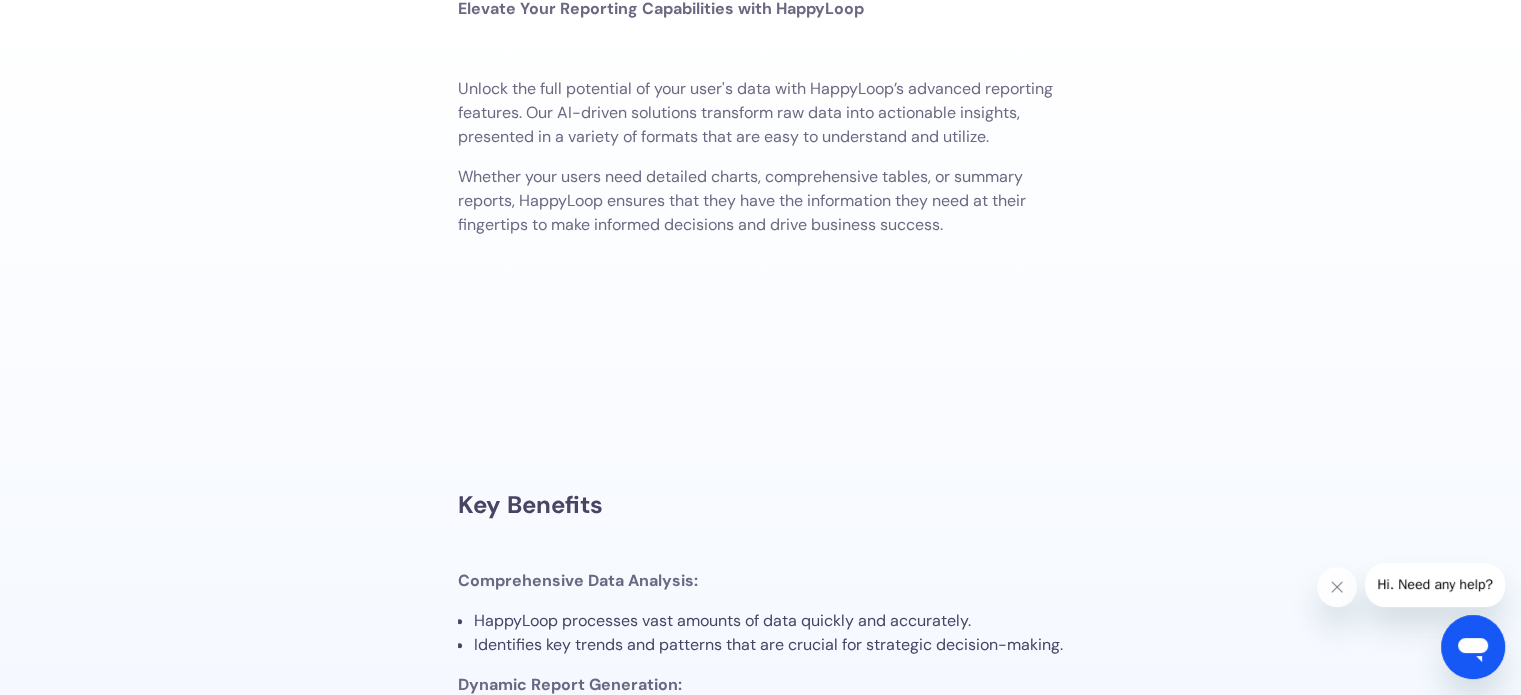 scroll, scrollTop: 0, scrollLeft: 0, axis: both 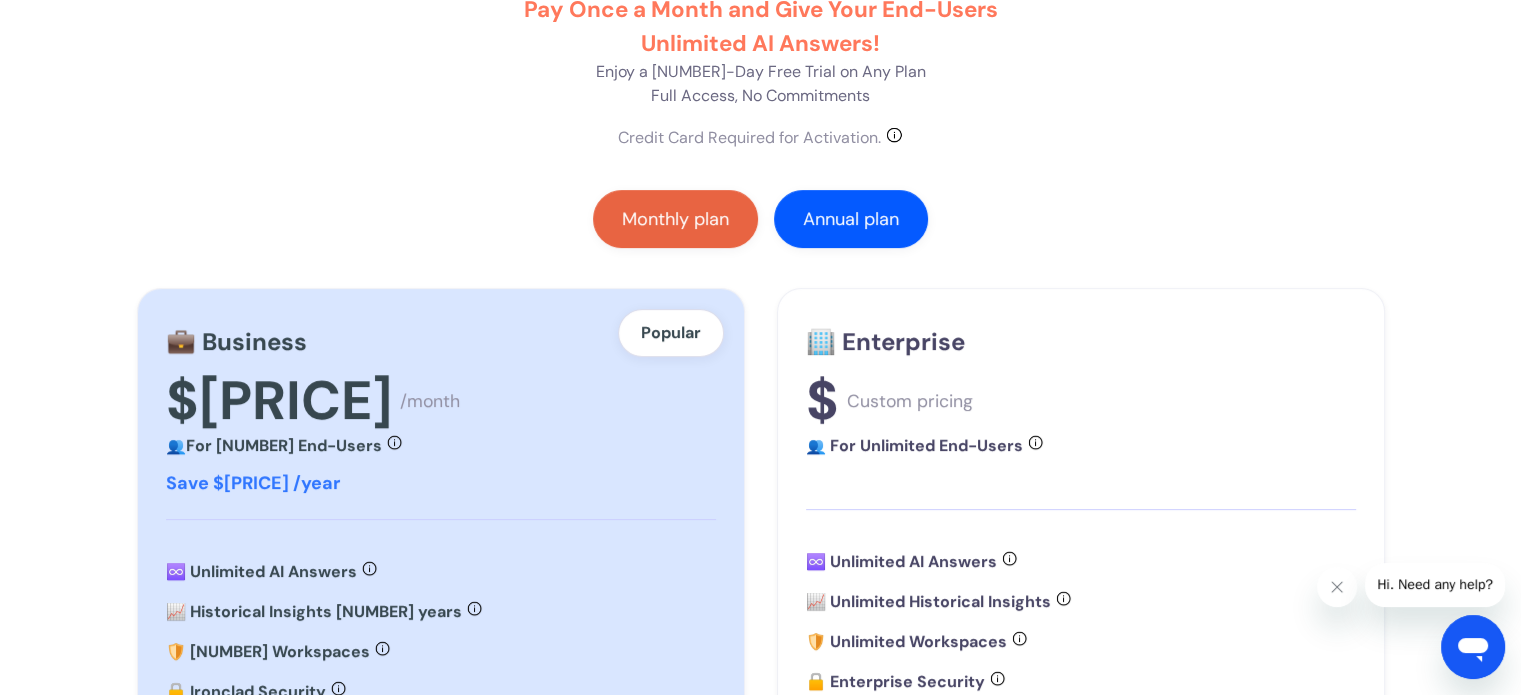 click on "Monthly plan" at bounding box center [675, 219] 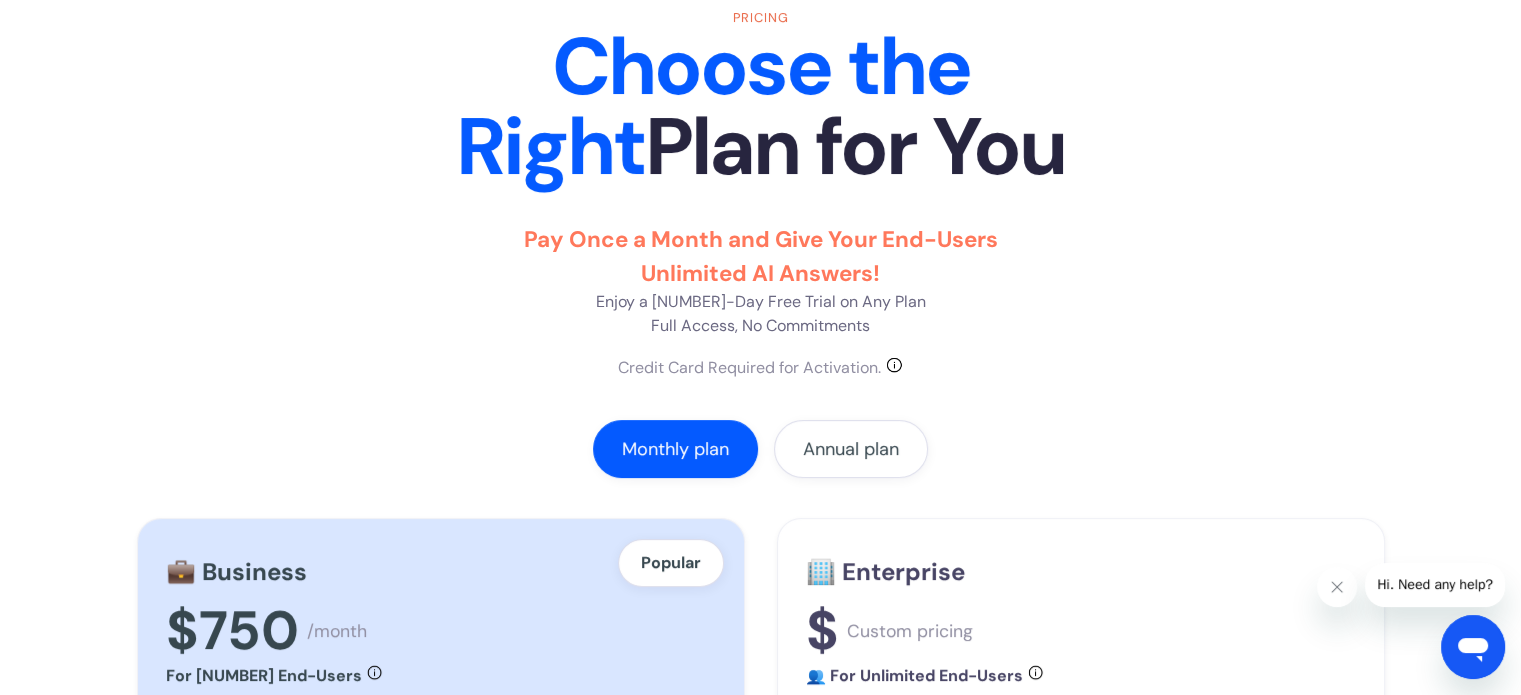 scroll, scrollTop: 0, scrollLeft: 0, axis: both 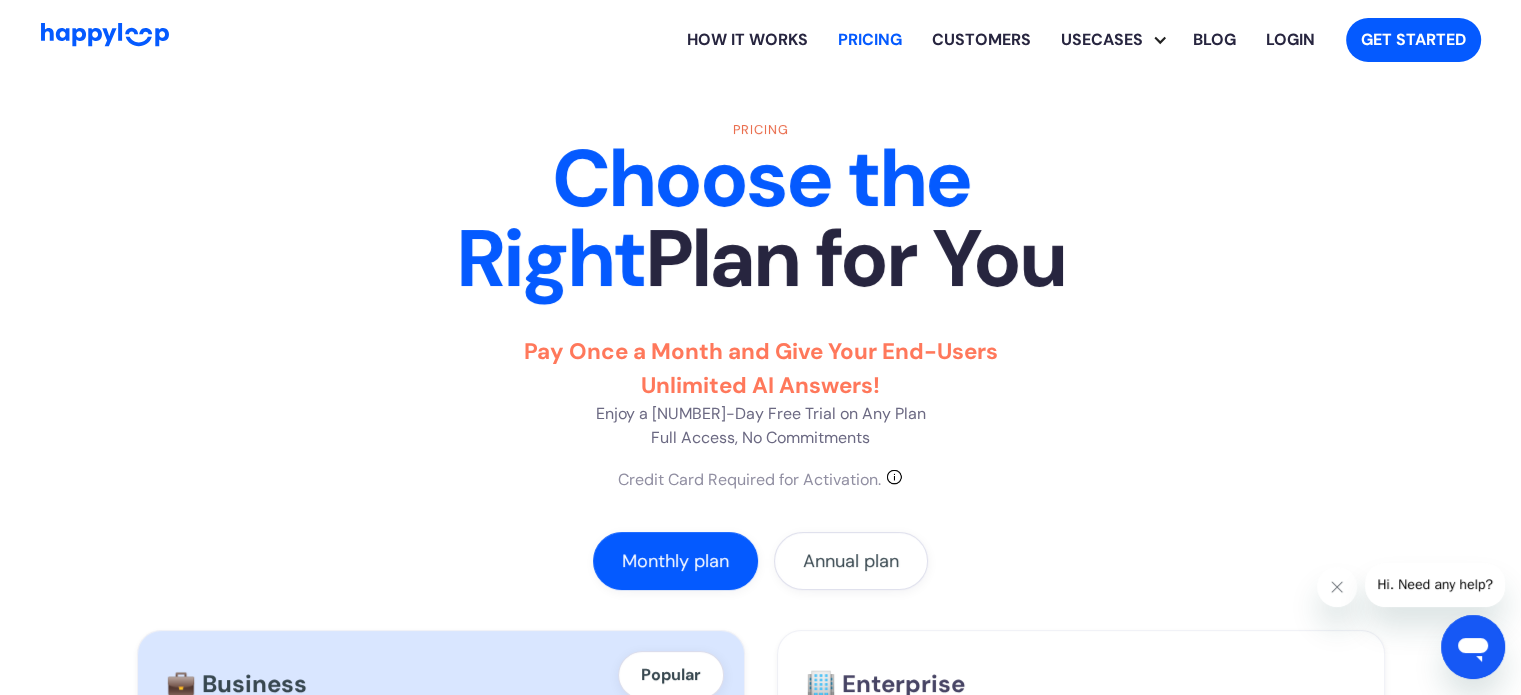 click on "Customers" at bounding box center [981, 40] 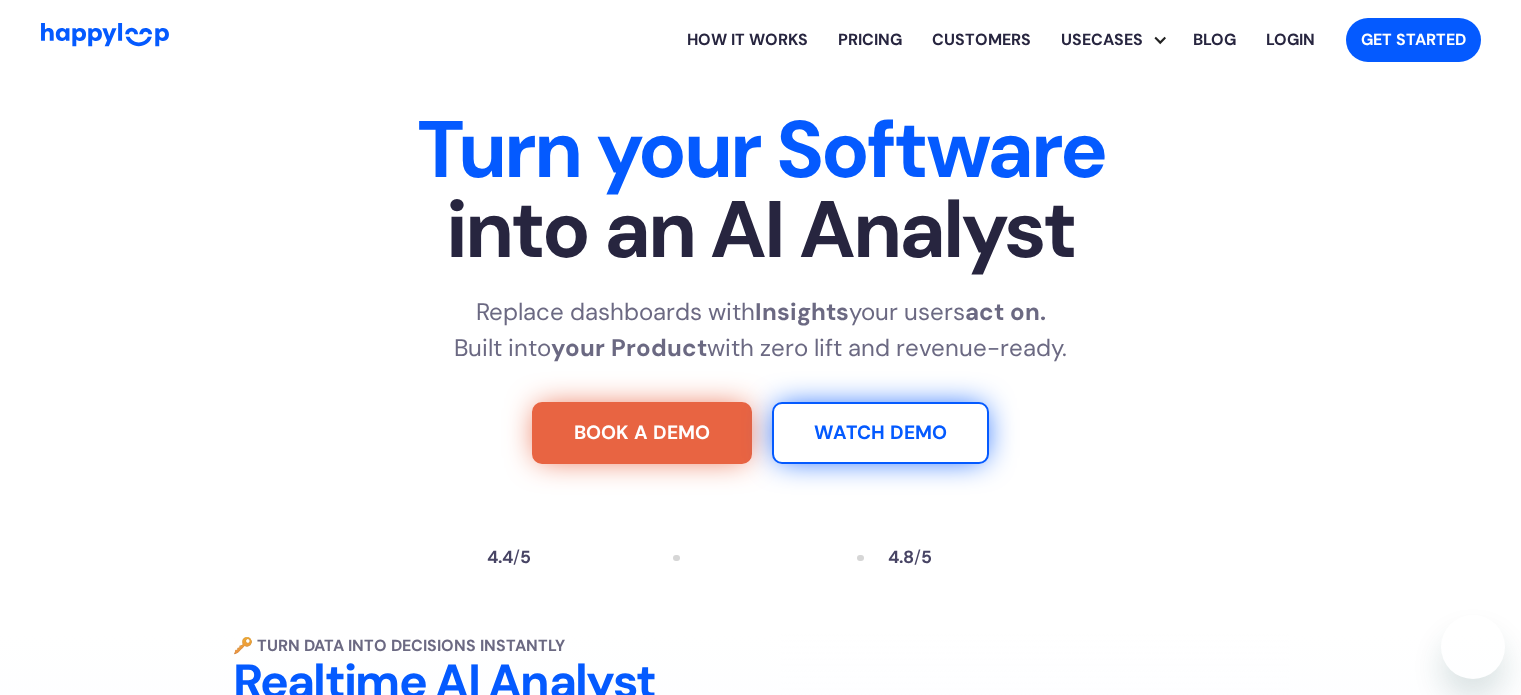 scroll, scrollTop: 2236, scrollLeft: 0, axis: vertical 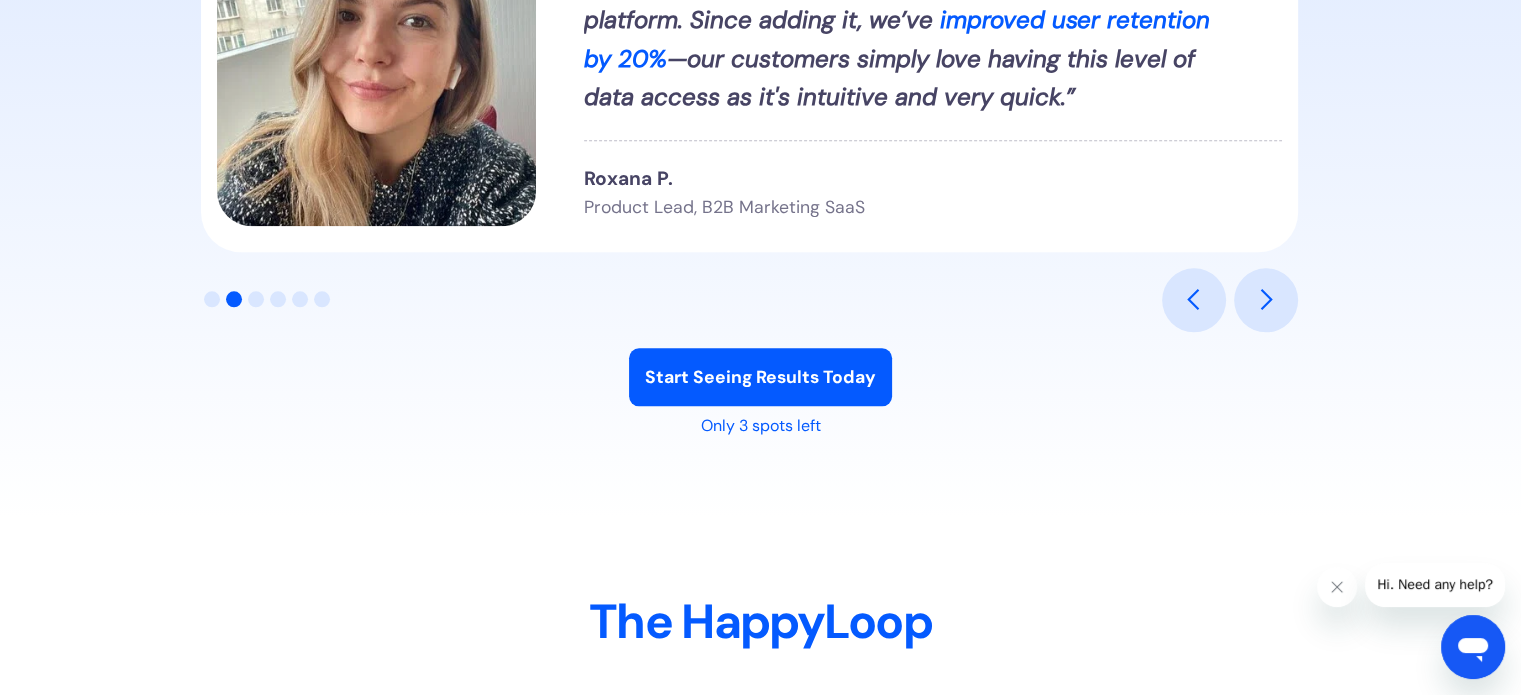 click at bounding box center [1266, 300] 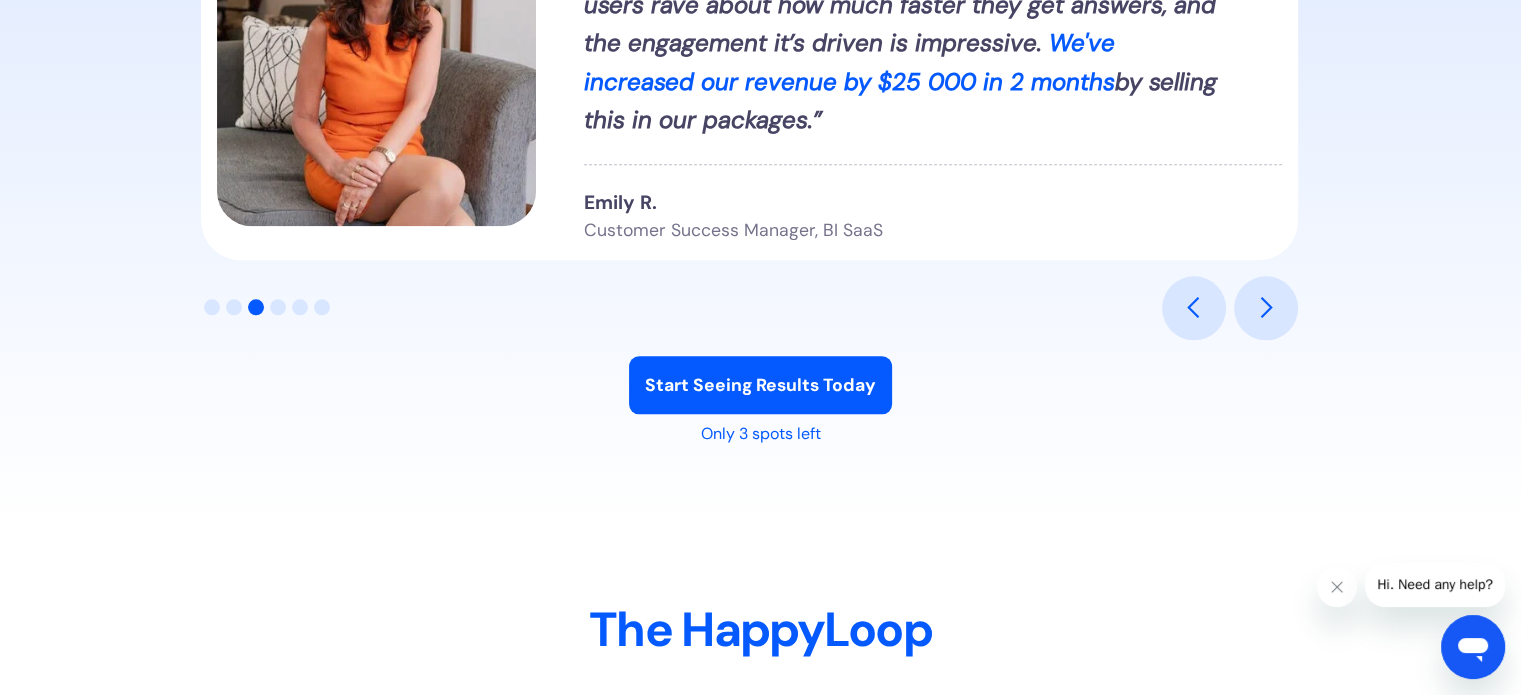 click at bounding box center [1266, 308] 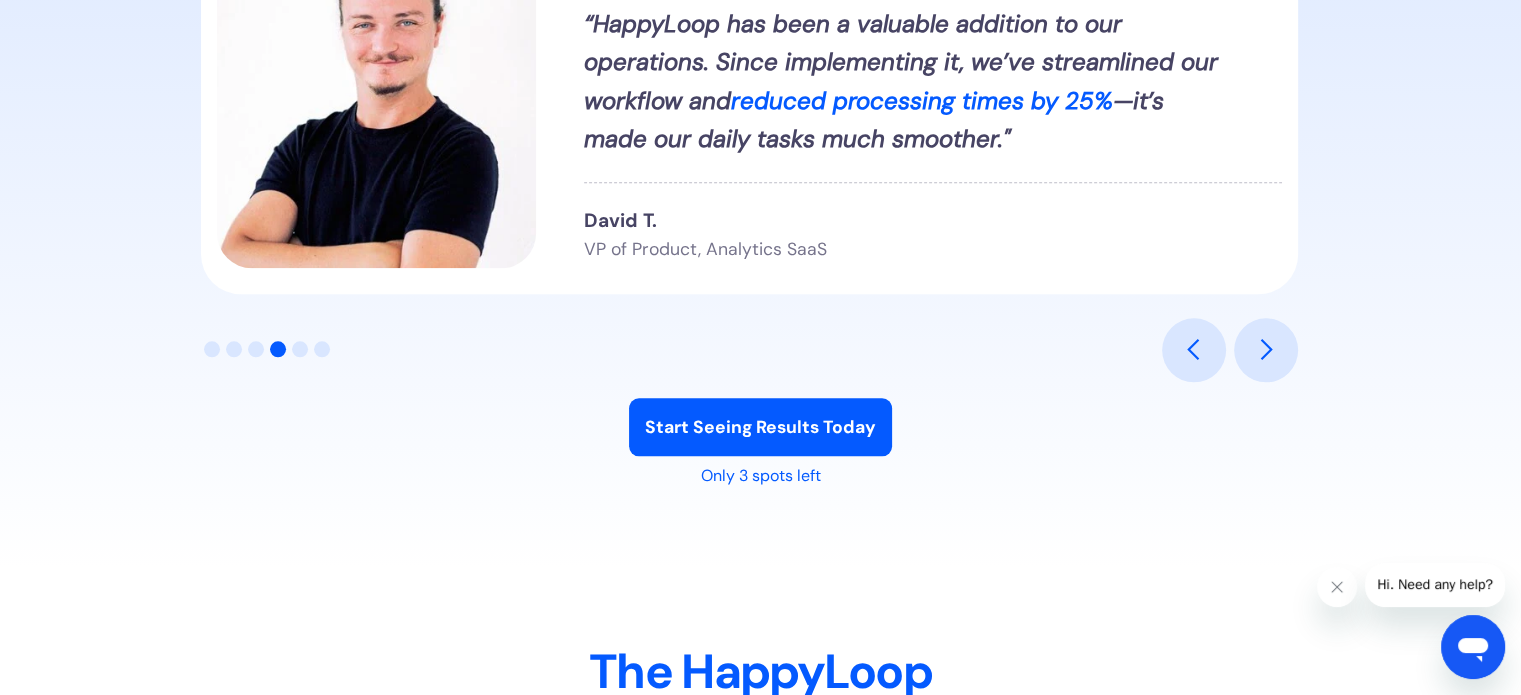scroll, scrollTop: 2388, scrollLeft: 0, axis: vertical 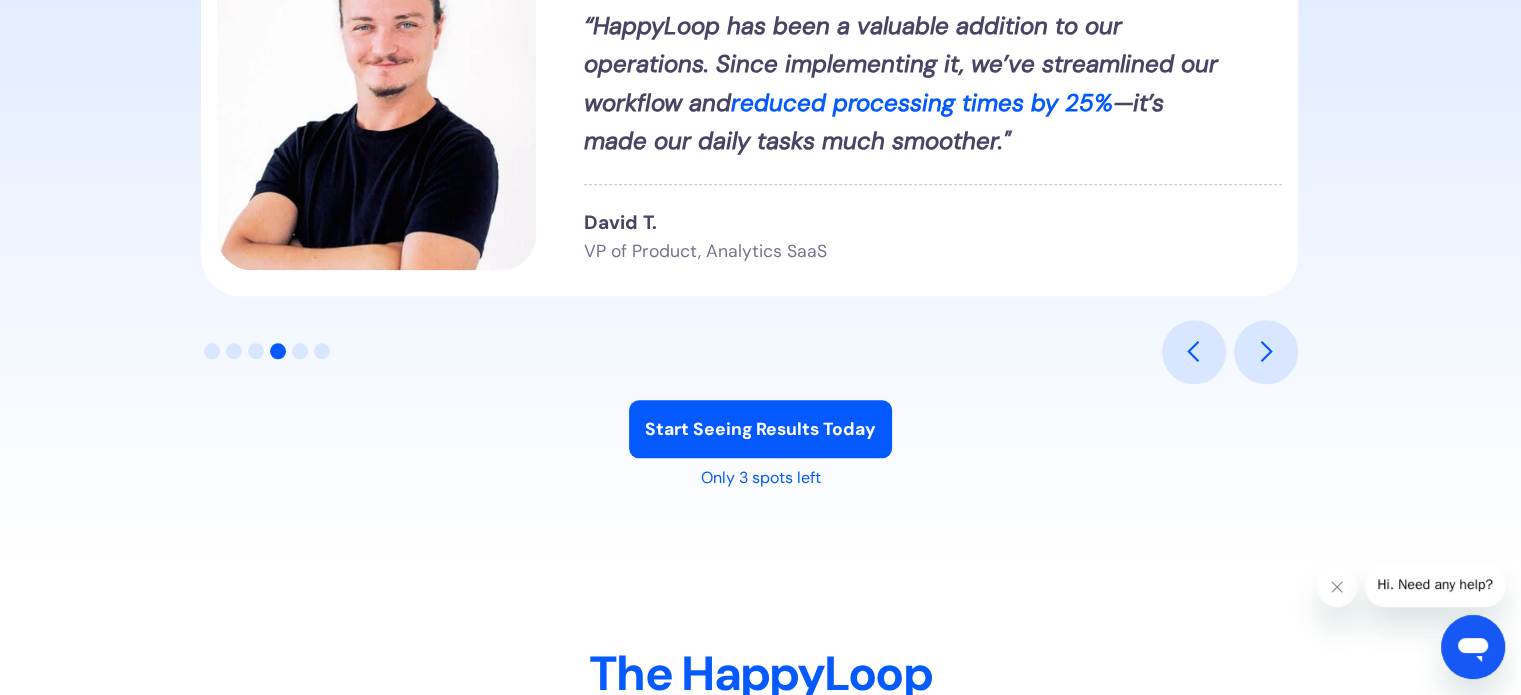 click at bounding box center (1266, 352) 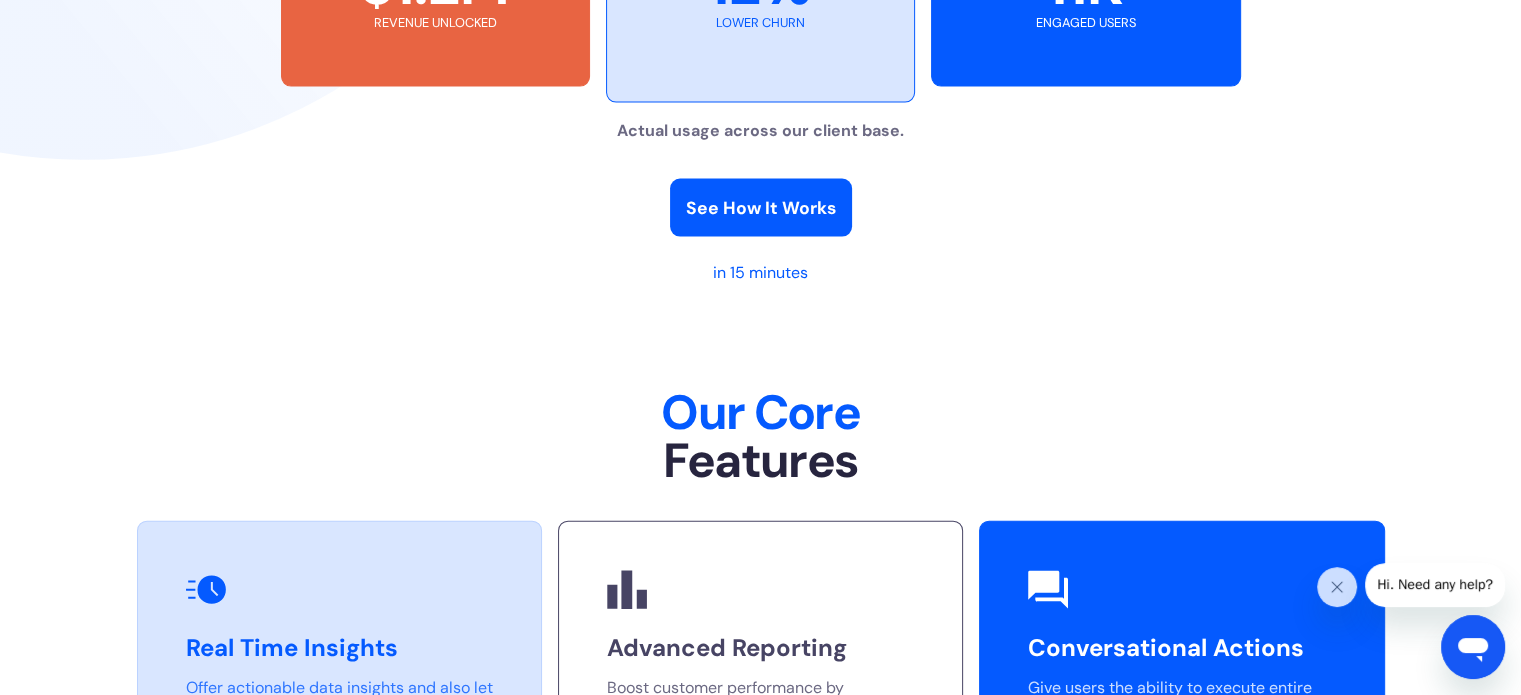 scroll, scrollTop: 4503, scrollLeft: 0, axis: vertical 